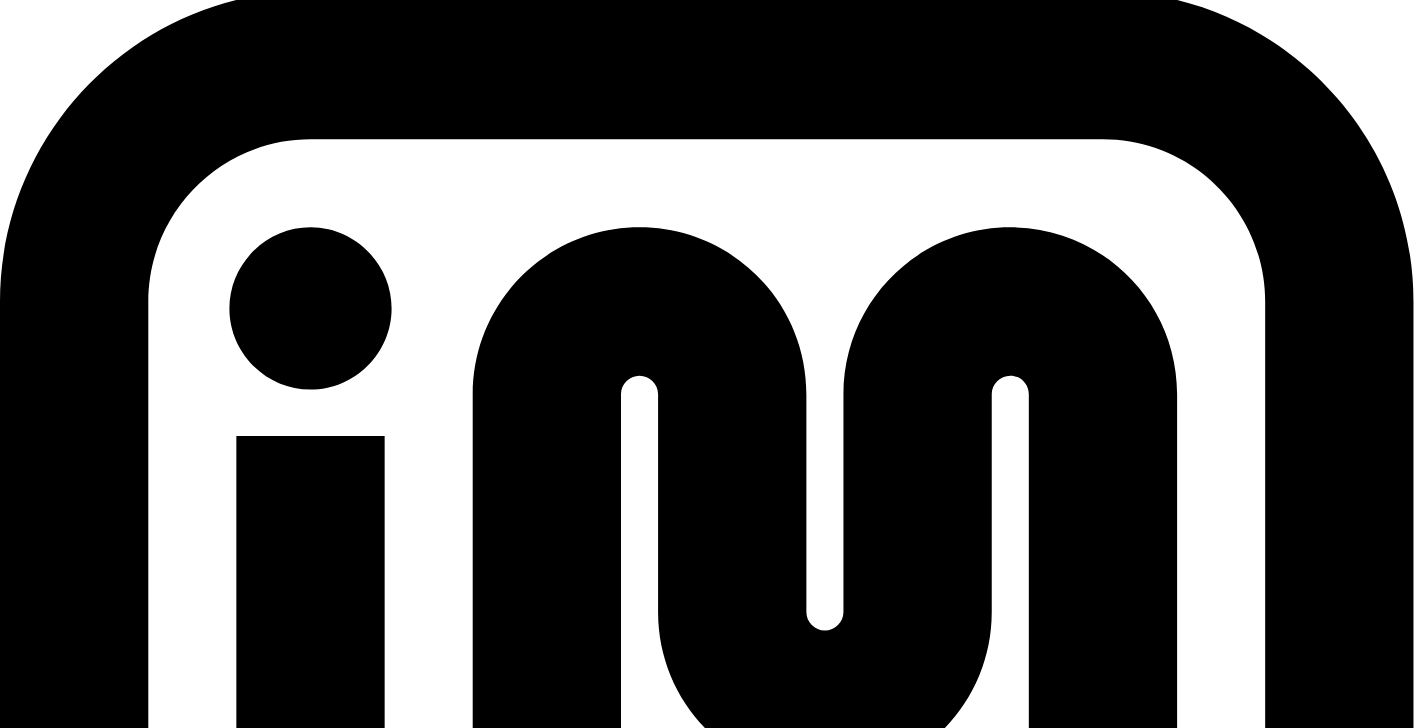 scroll, scrollTop: 126, scrollLeft: 0, axis: vertical 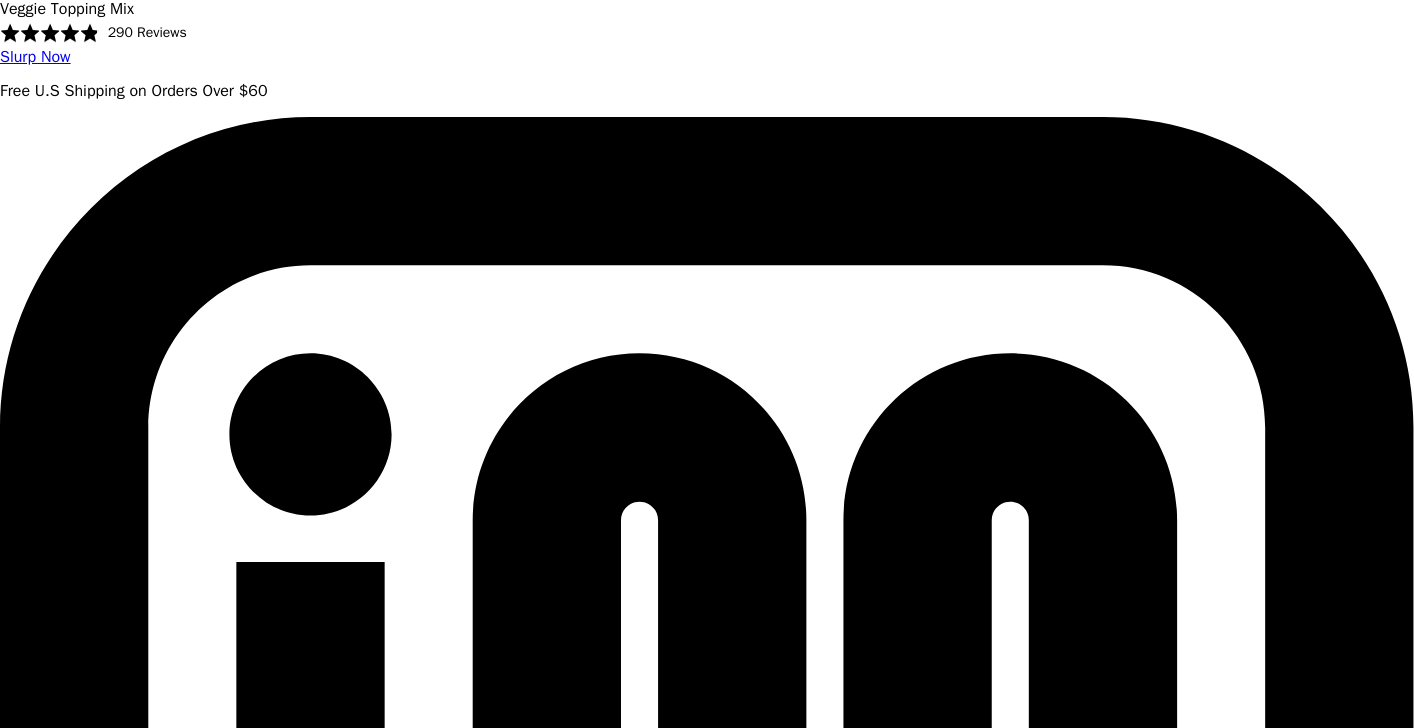 click on "Shop" at bounding box center [58, 1769] 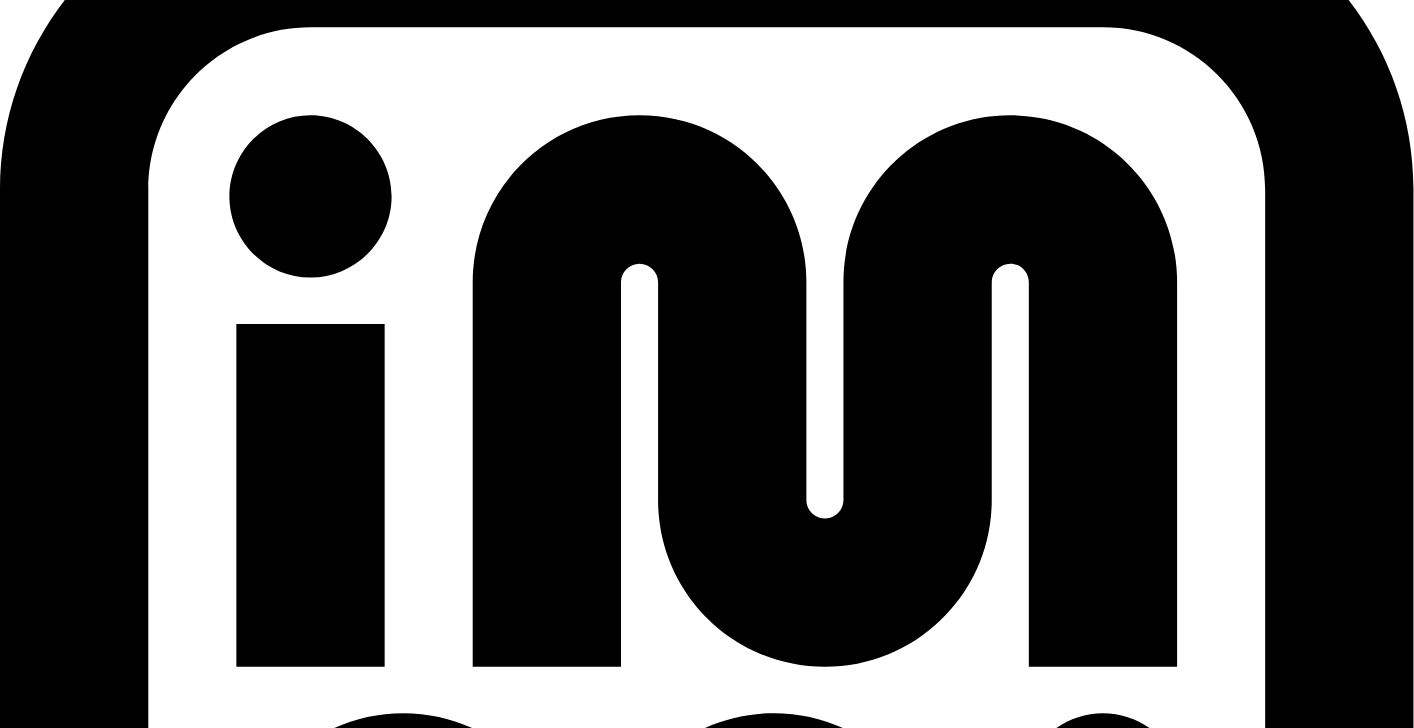 scroll, scrollTop: 238, scrollLeft: 0, axis: vertical 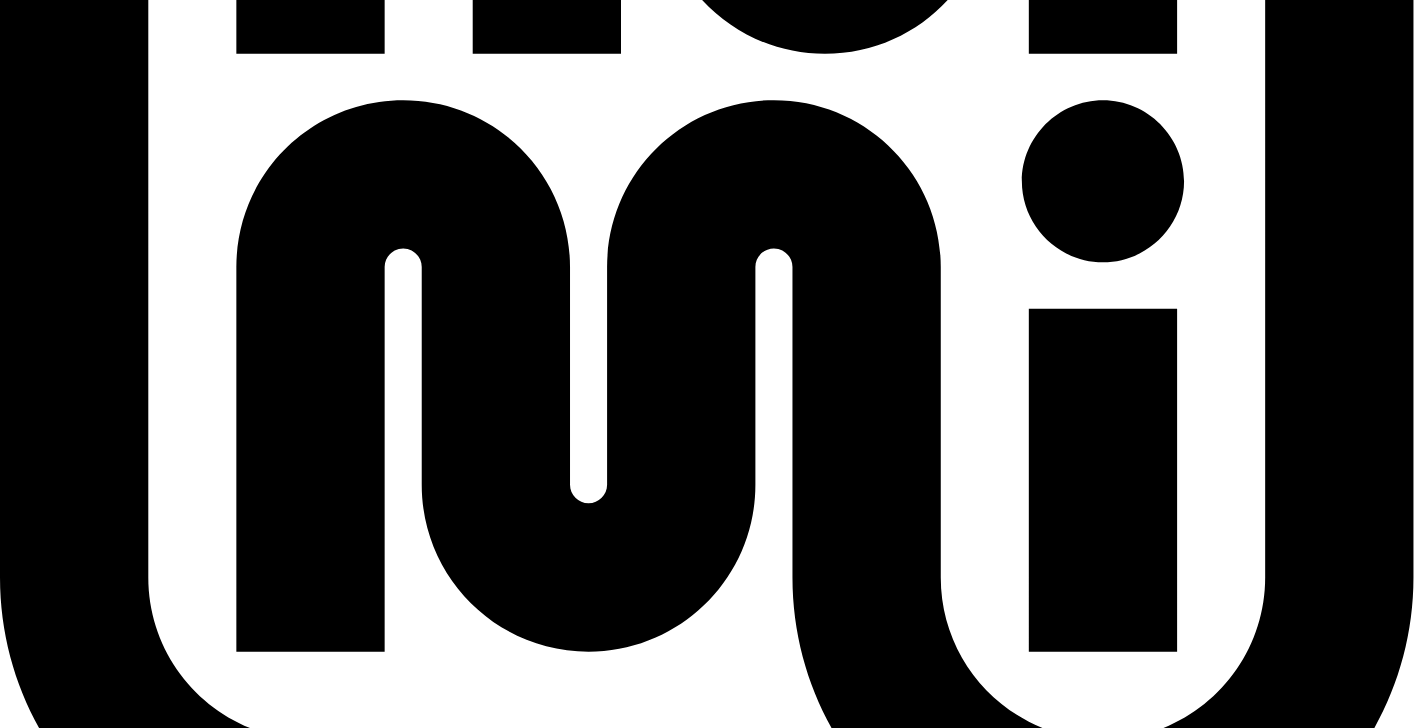 click on "Add to Cart" at bounding box center (47, 7395) 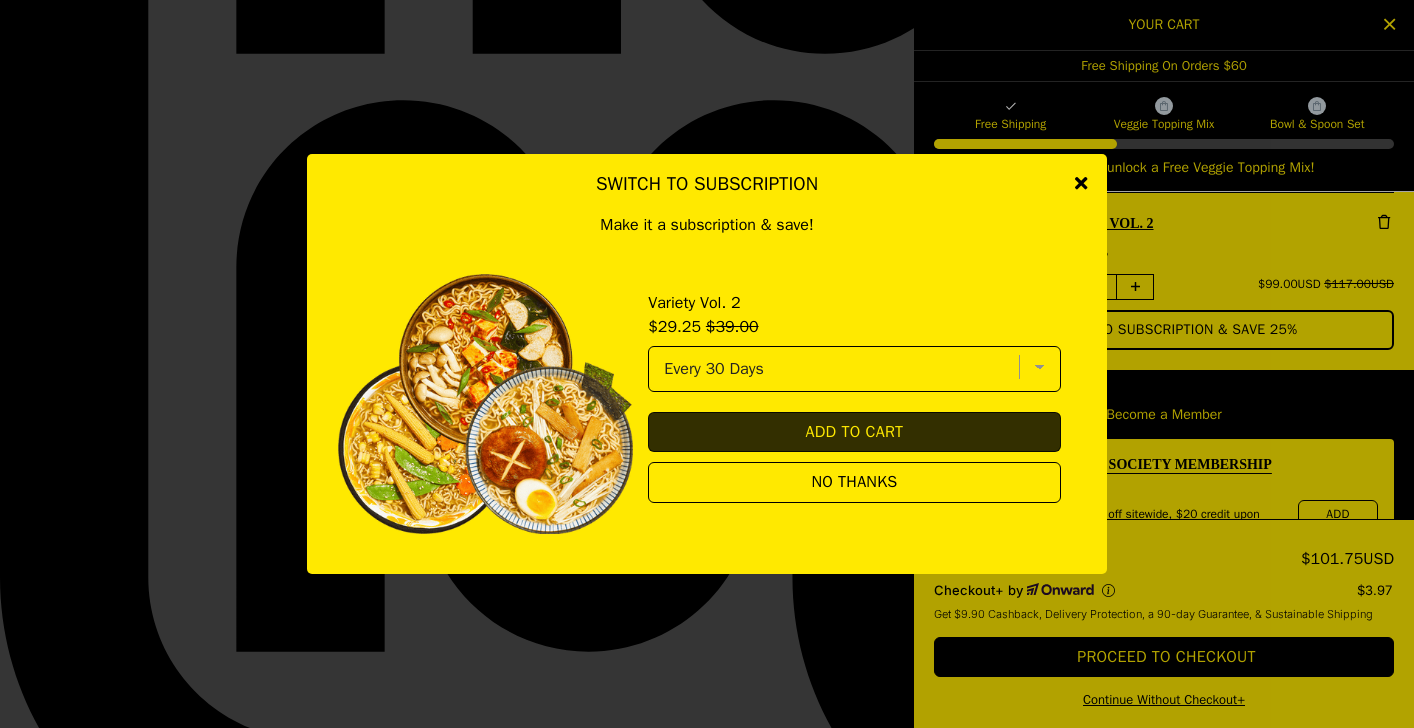 click on "Add to Cart" at bounding box center (855, 432) 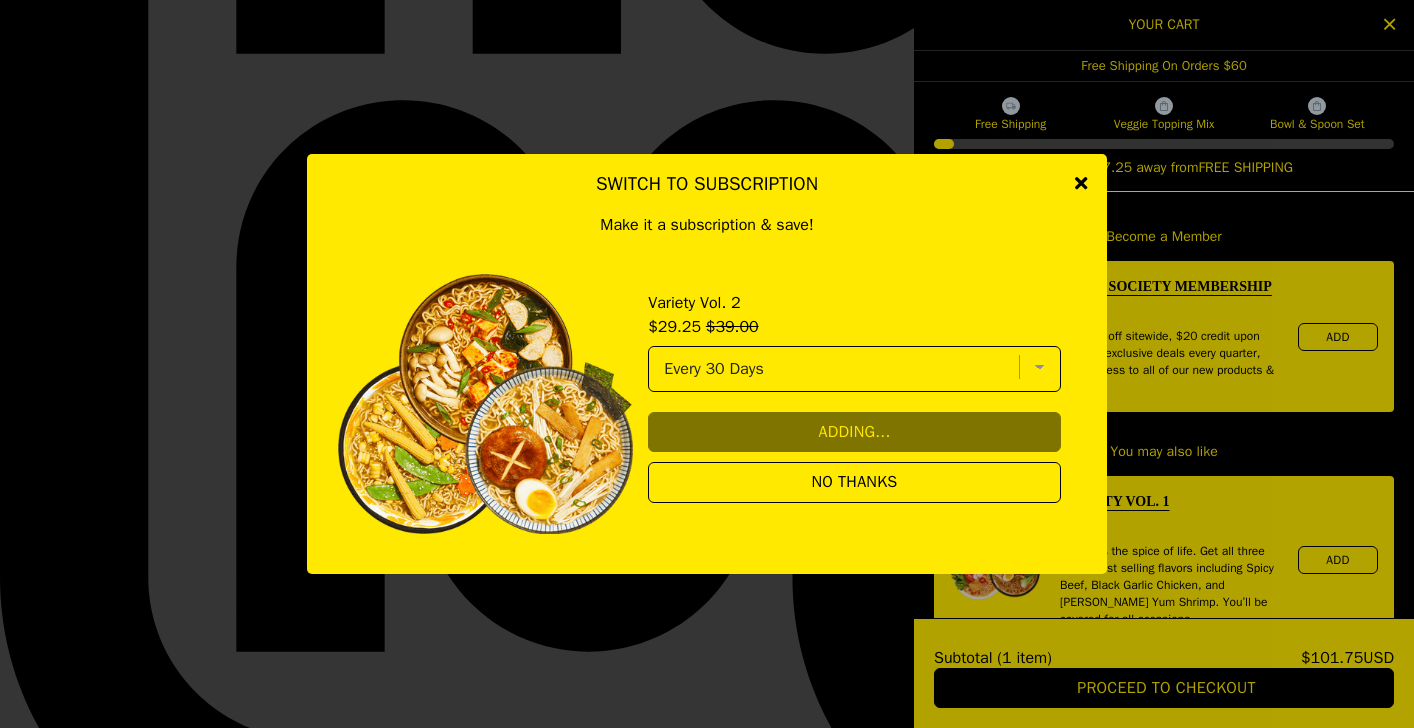 select on "Every 30 Days" 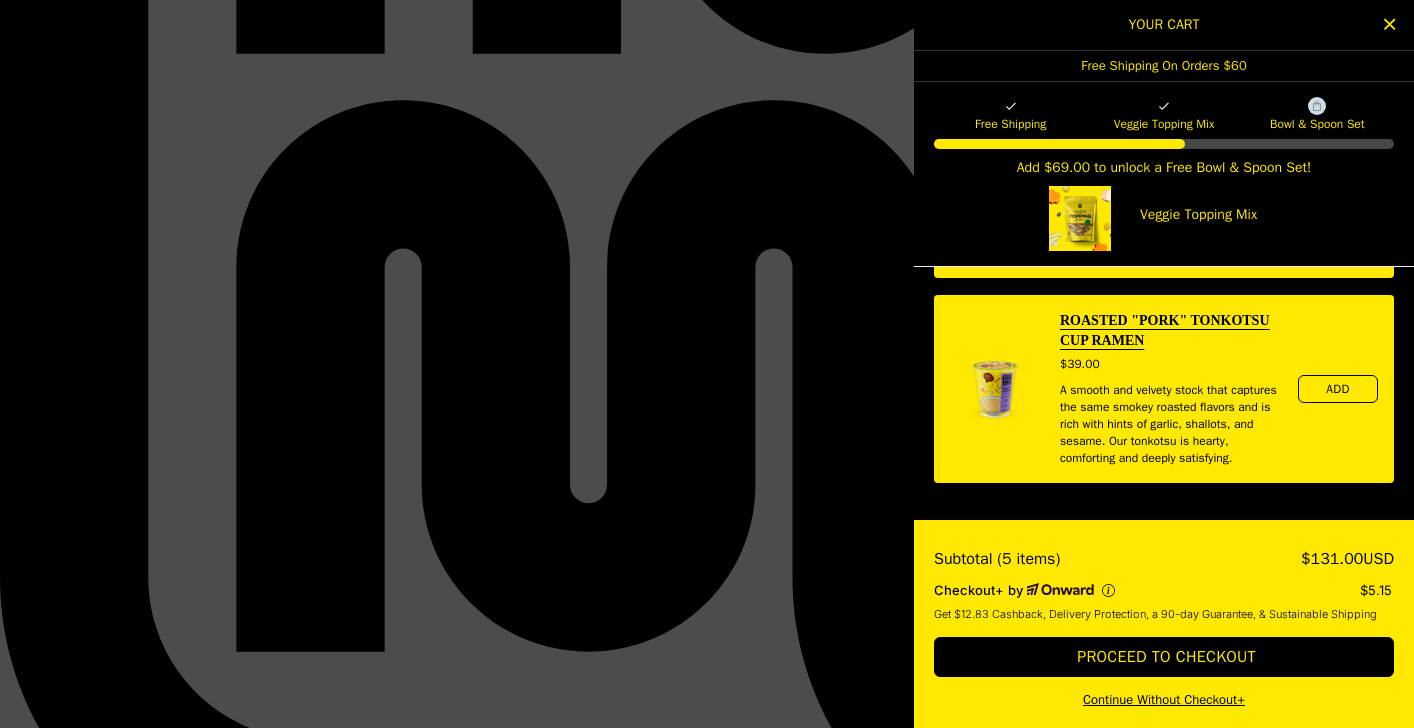 scroll, scrollTop: 1319, scrollLeft: 0, axis: vertical 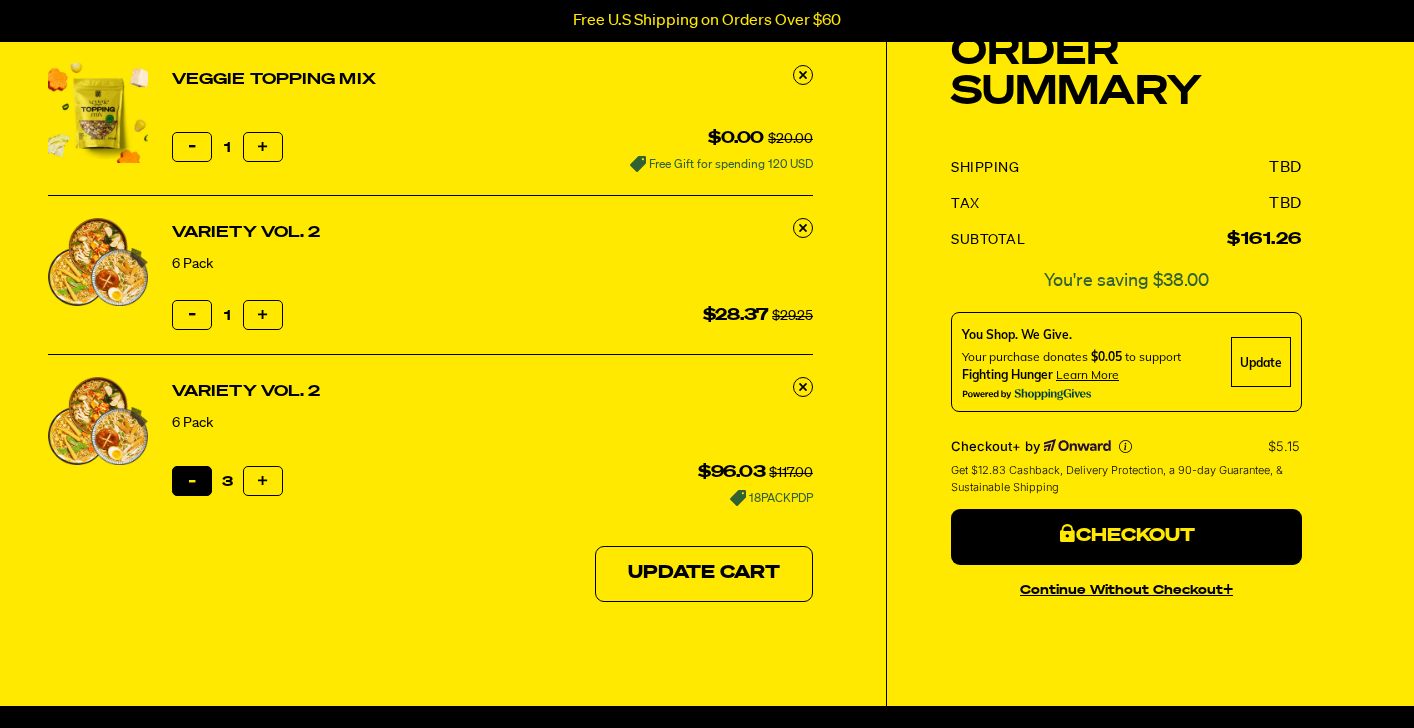 click at bounding box center [192, 481] 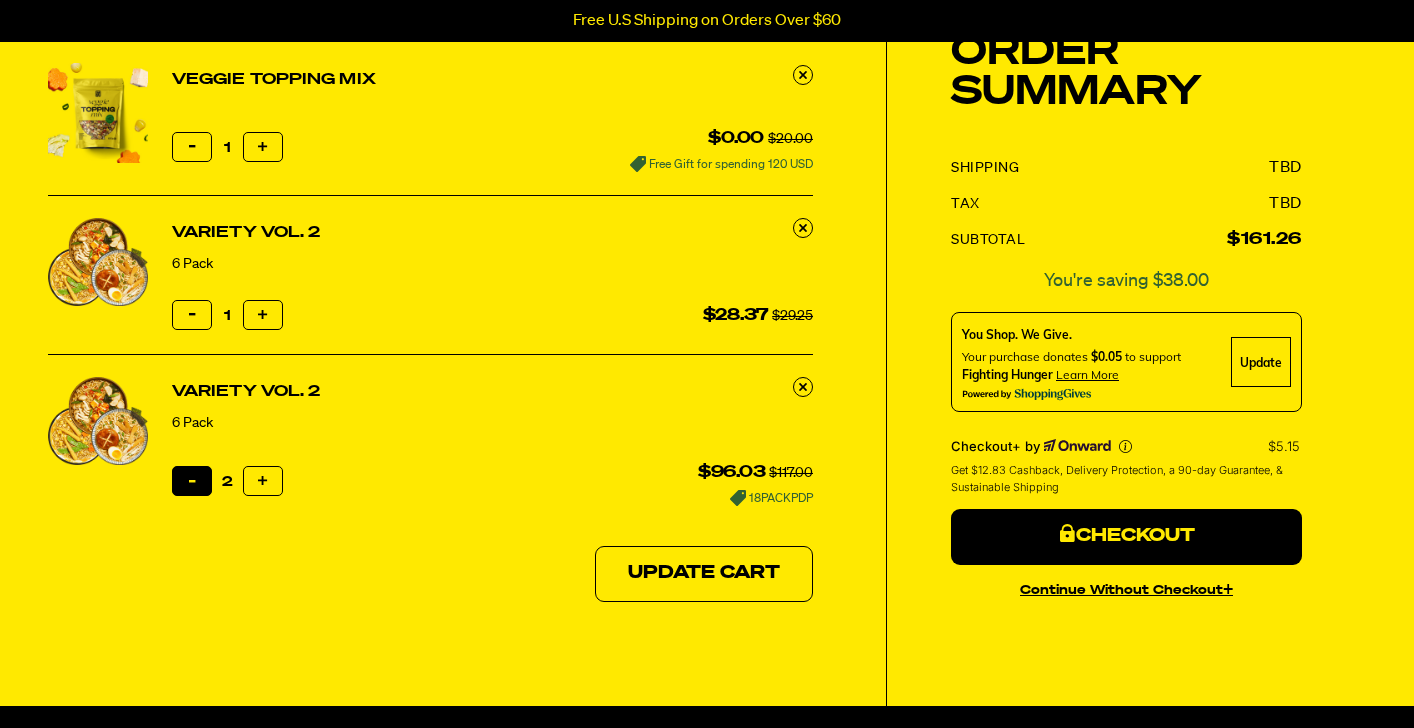 click at bounding box center (192, 481) 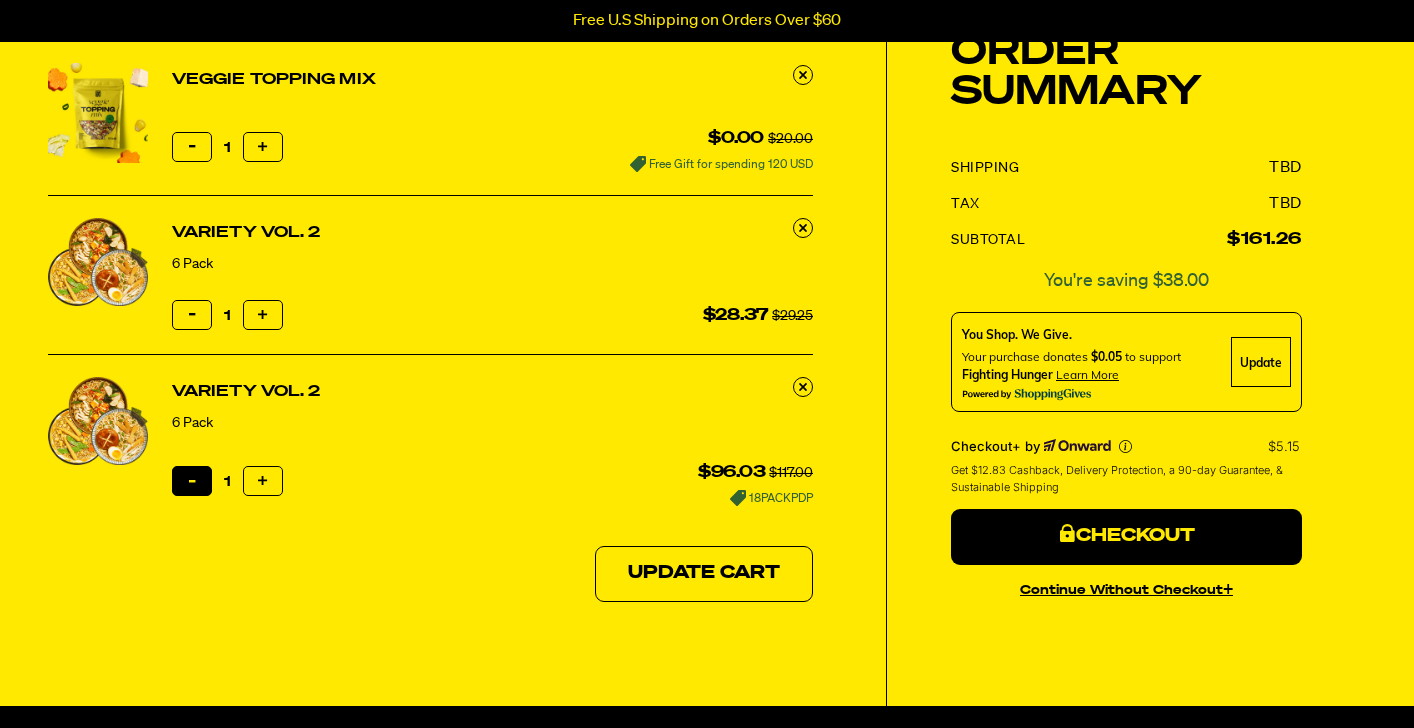 click at bounding box center (192, 481) 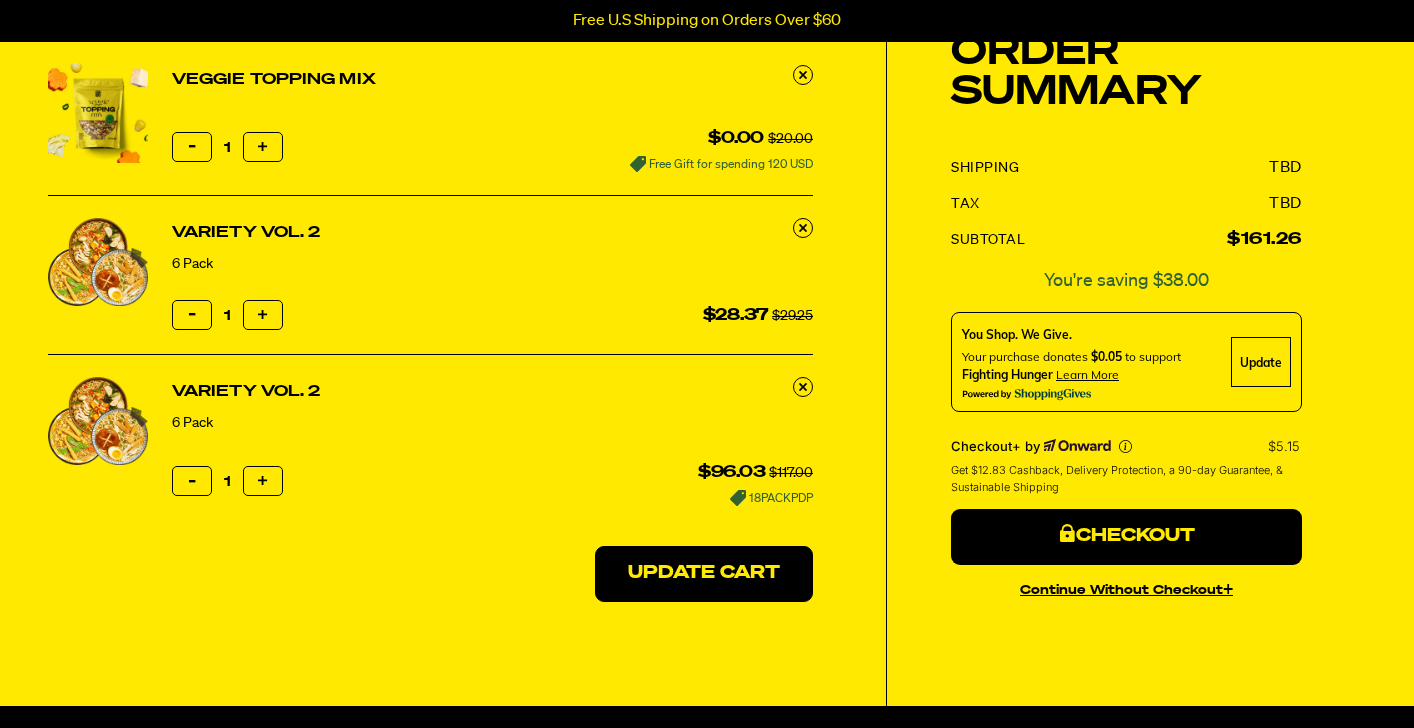 click on "Update Cart" at bounding box center (704, 574) 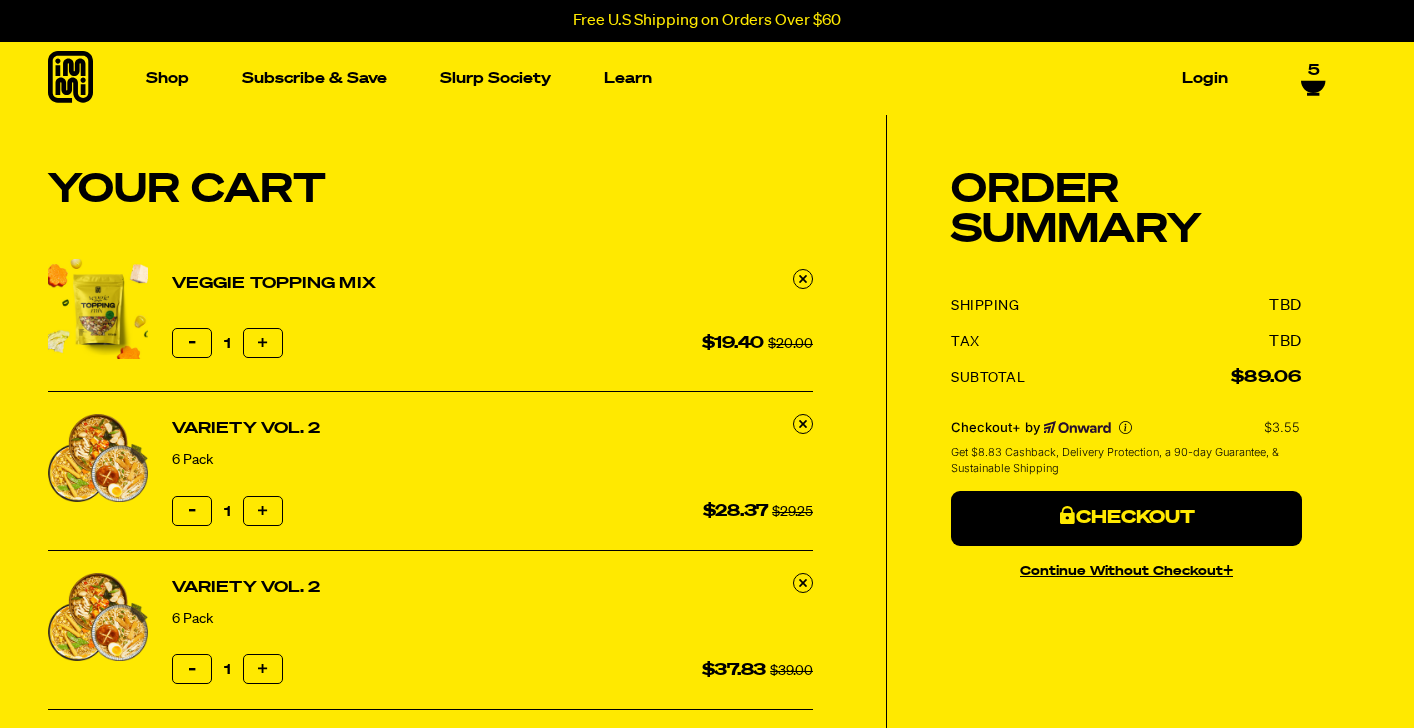 scroll, scrollTop: 0, scrollLeft: 0, axis: both 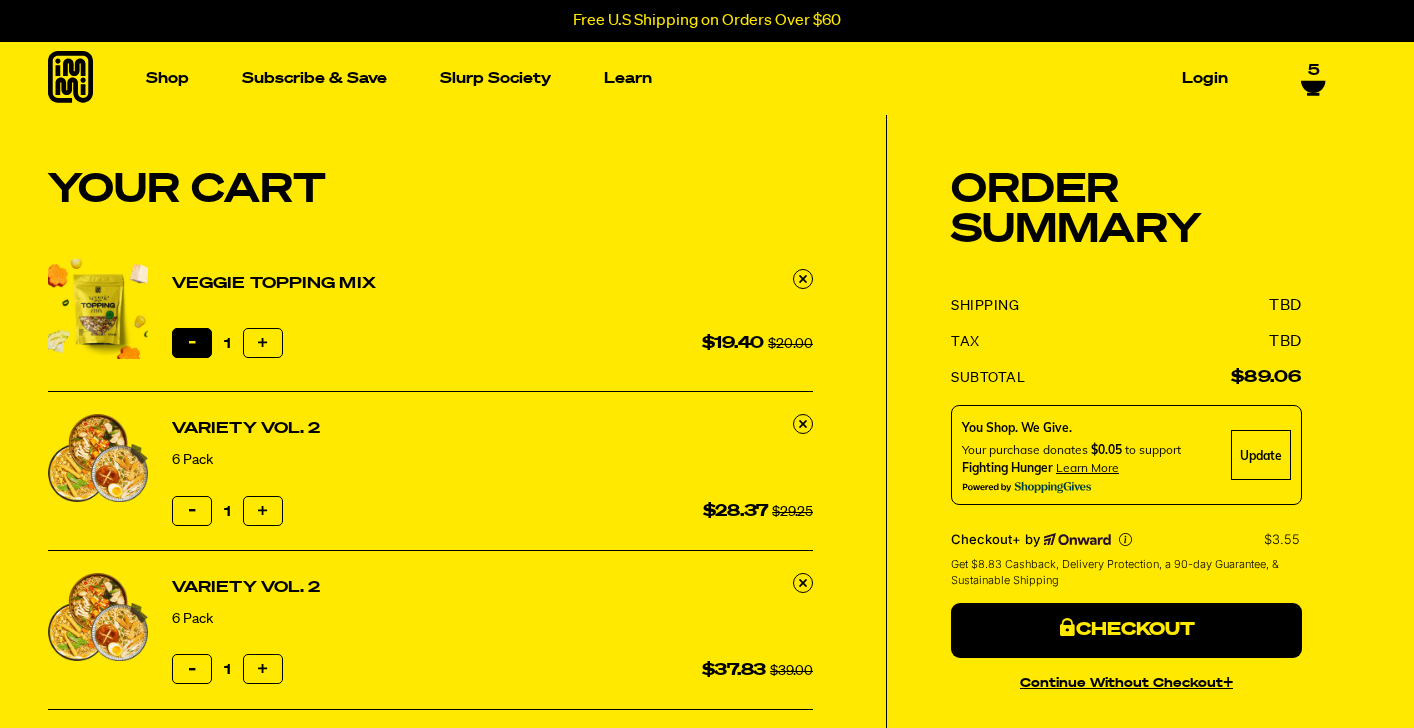 click at bounding box center [192, 342] 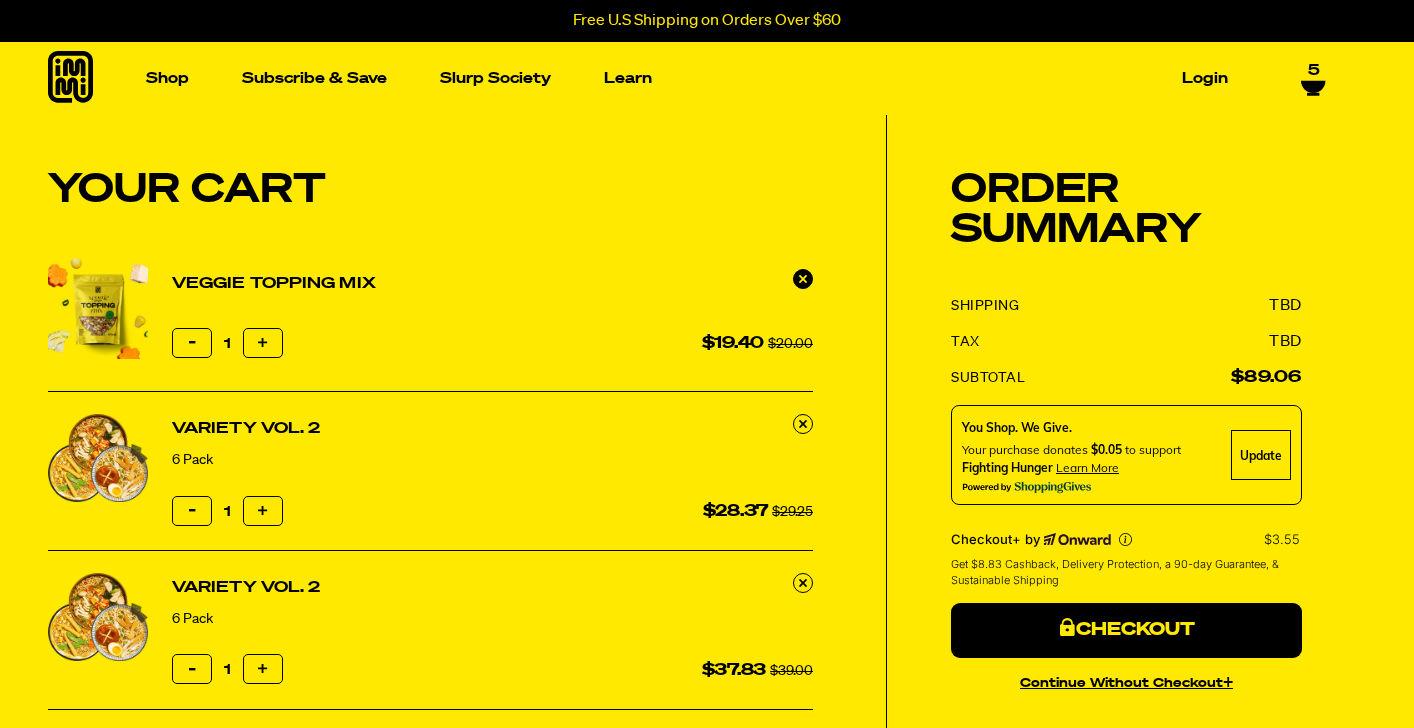click at bounding box center [803, 278] 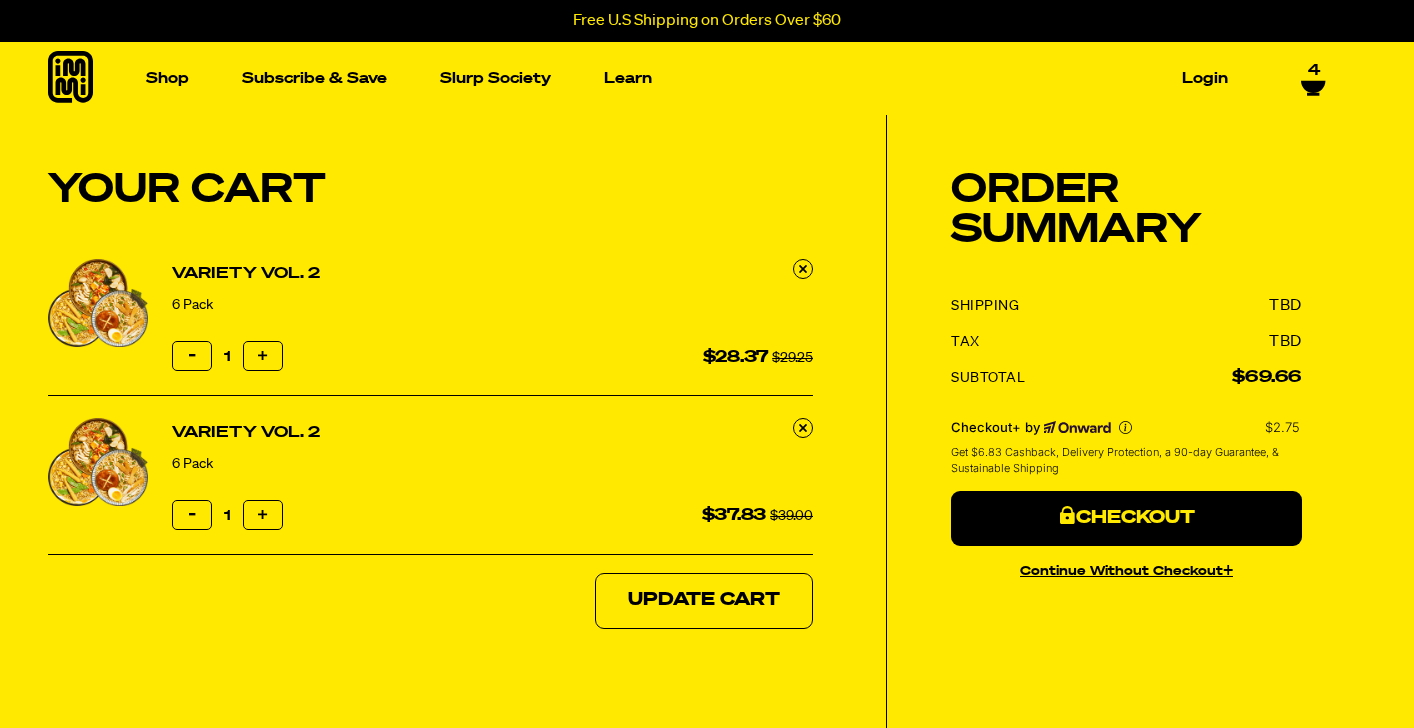 scroll, scrollTop: 0, scrollLeft: 0, axis: both 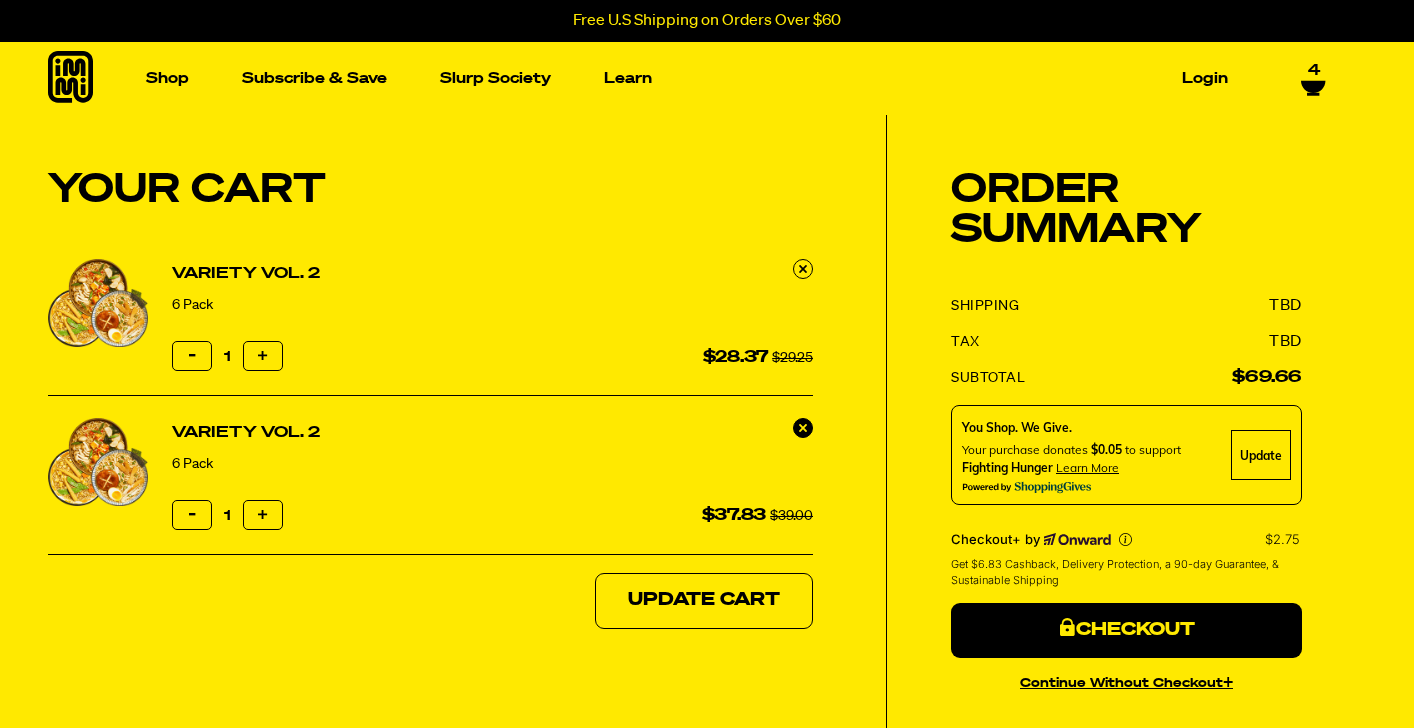 click at bounding box center [803, 427] 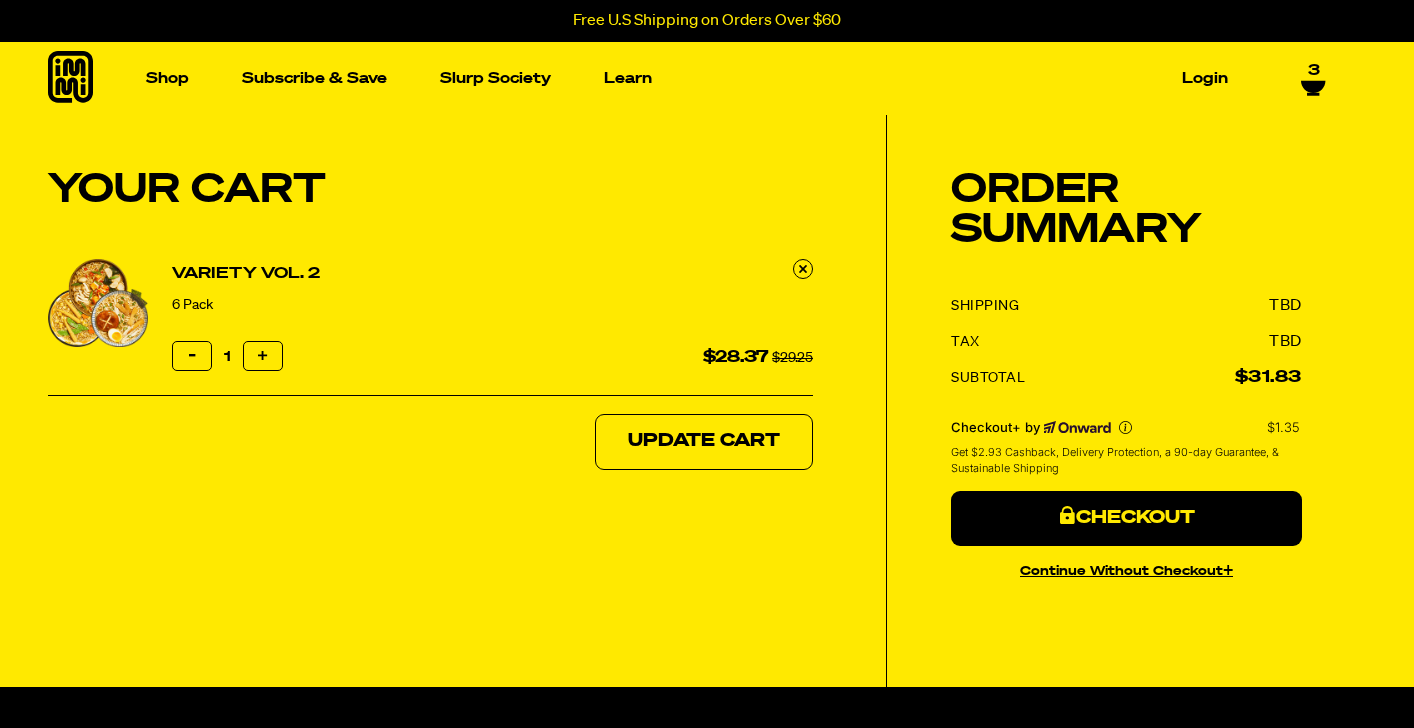 scroll, scrollTop: 0, scrollLeft: 0, axis: both 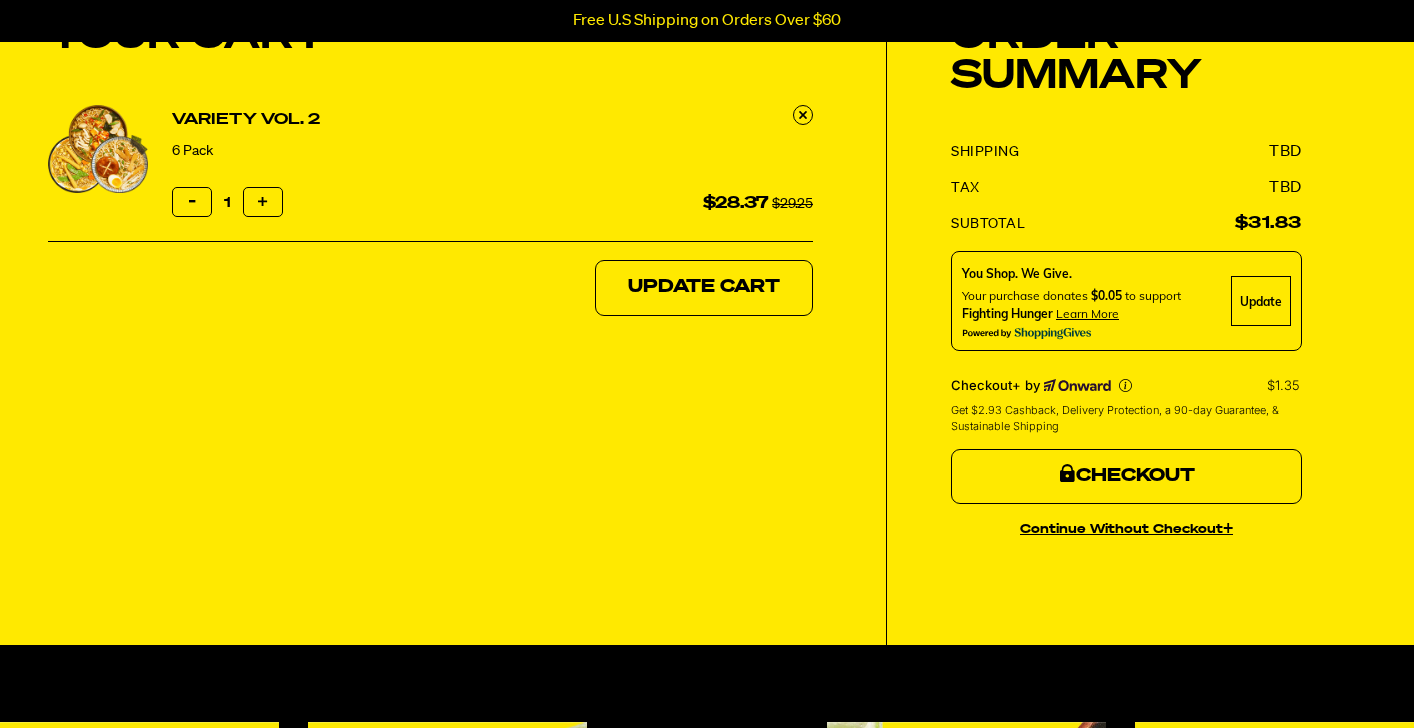 click on "Checkout" at bounding box center (1126, 477) 